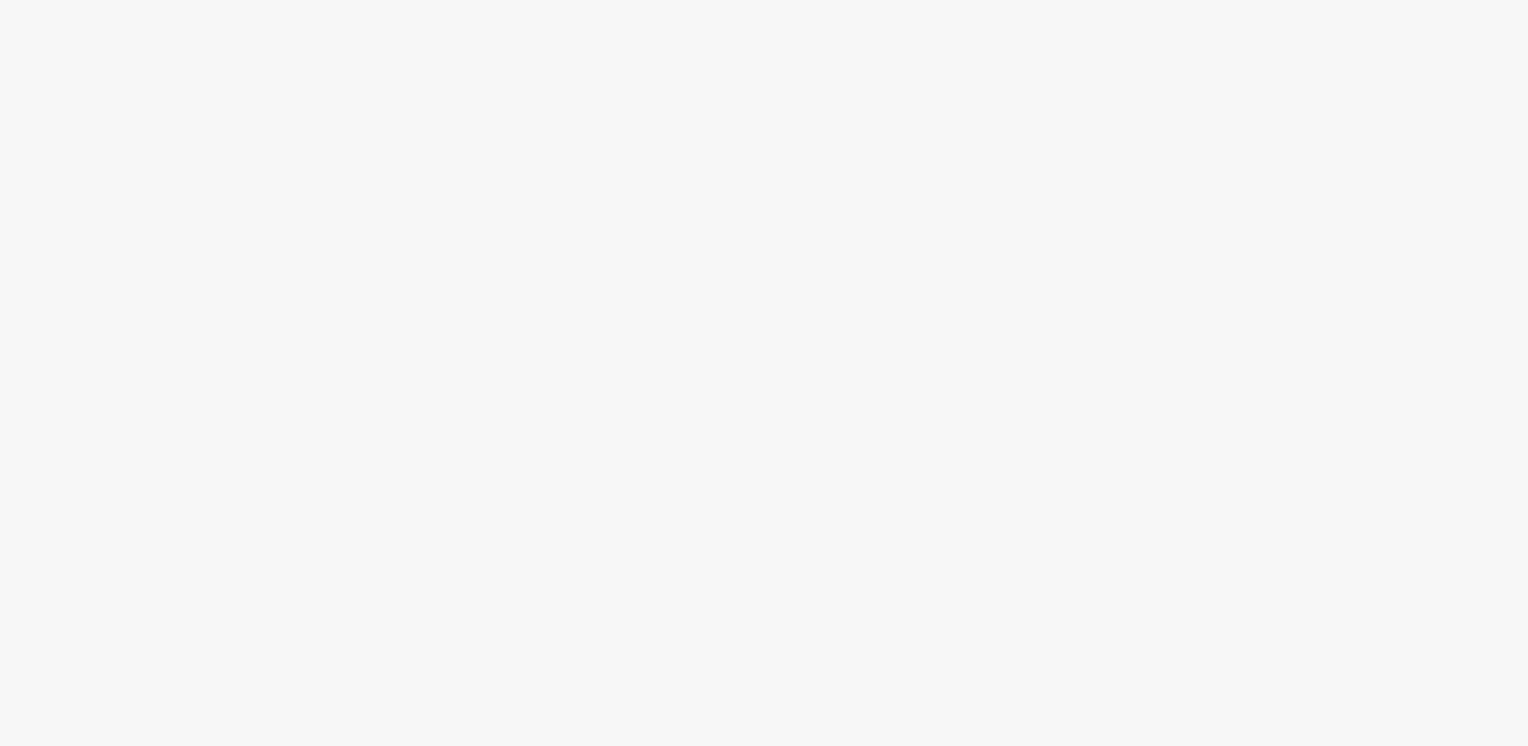 scroll, scrollTop: 0, scrollLeft: 0, axis: both 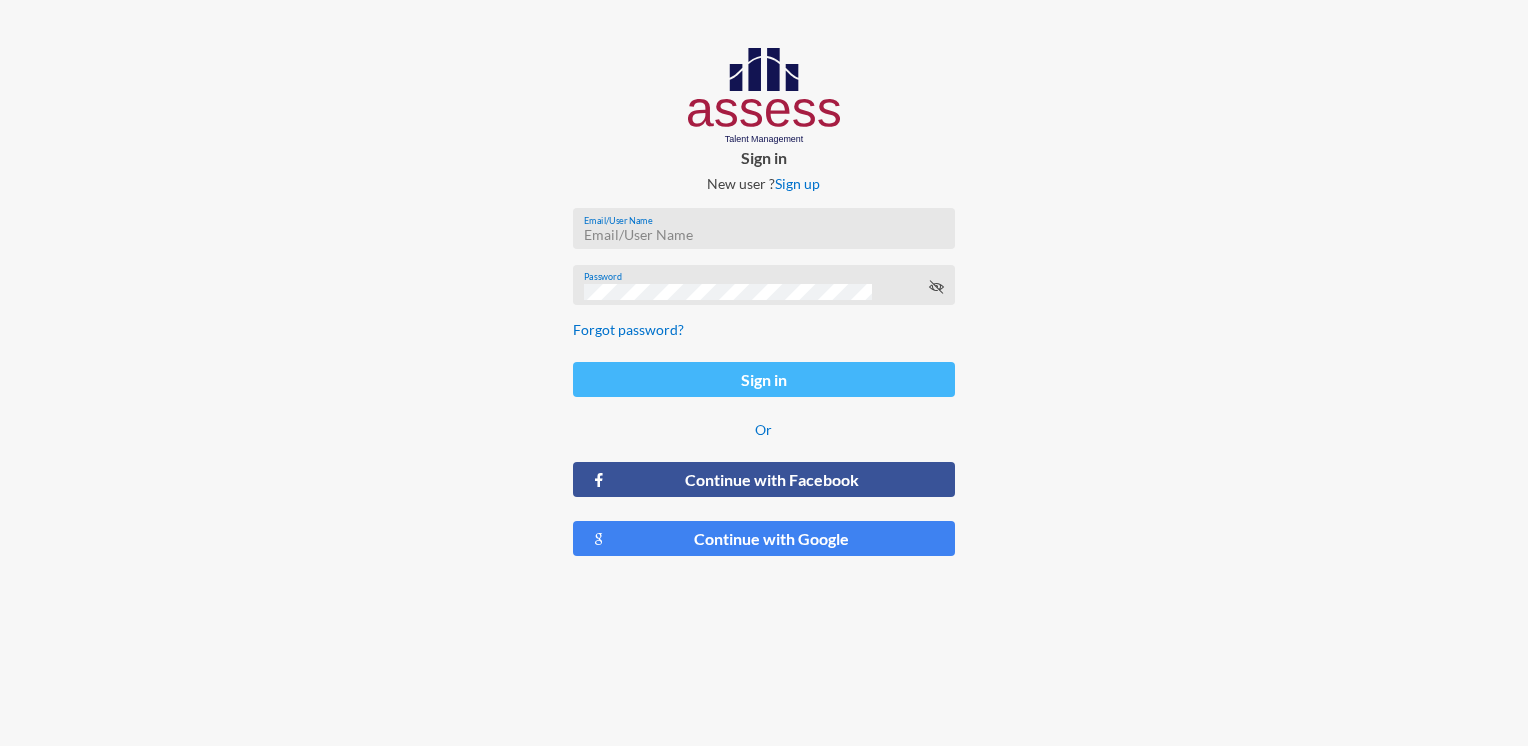 type on "[USERNAME]" 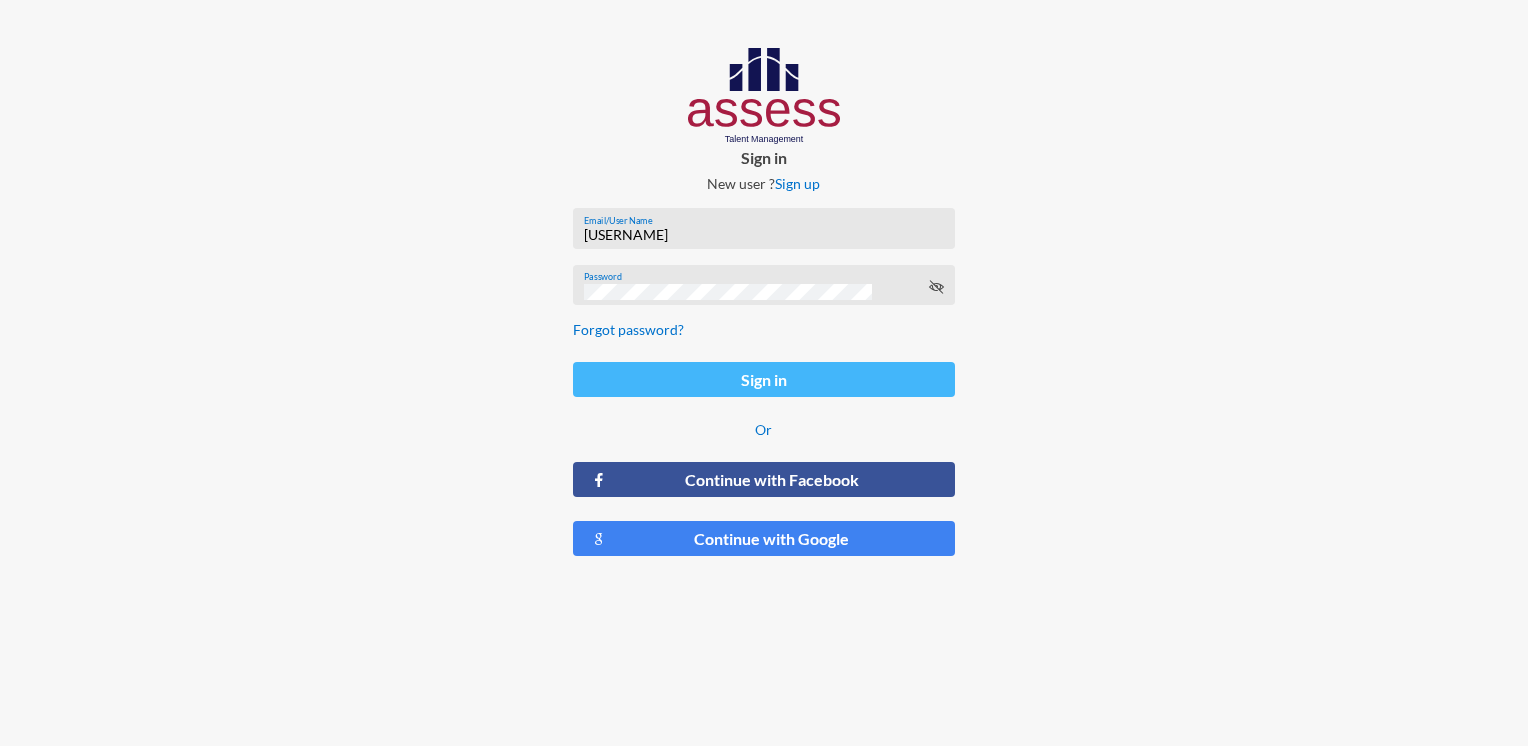 click on "Sign in" at bounding box center (763, 379) 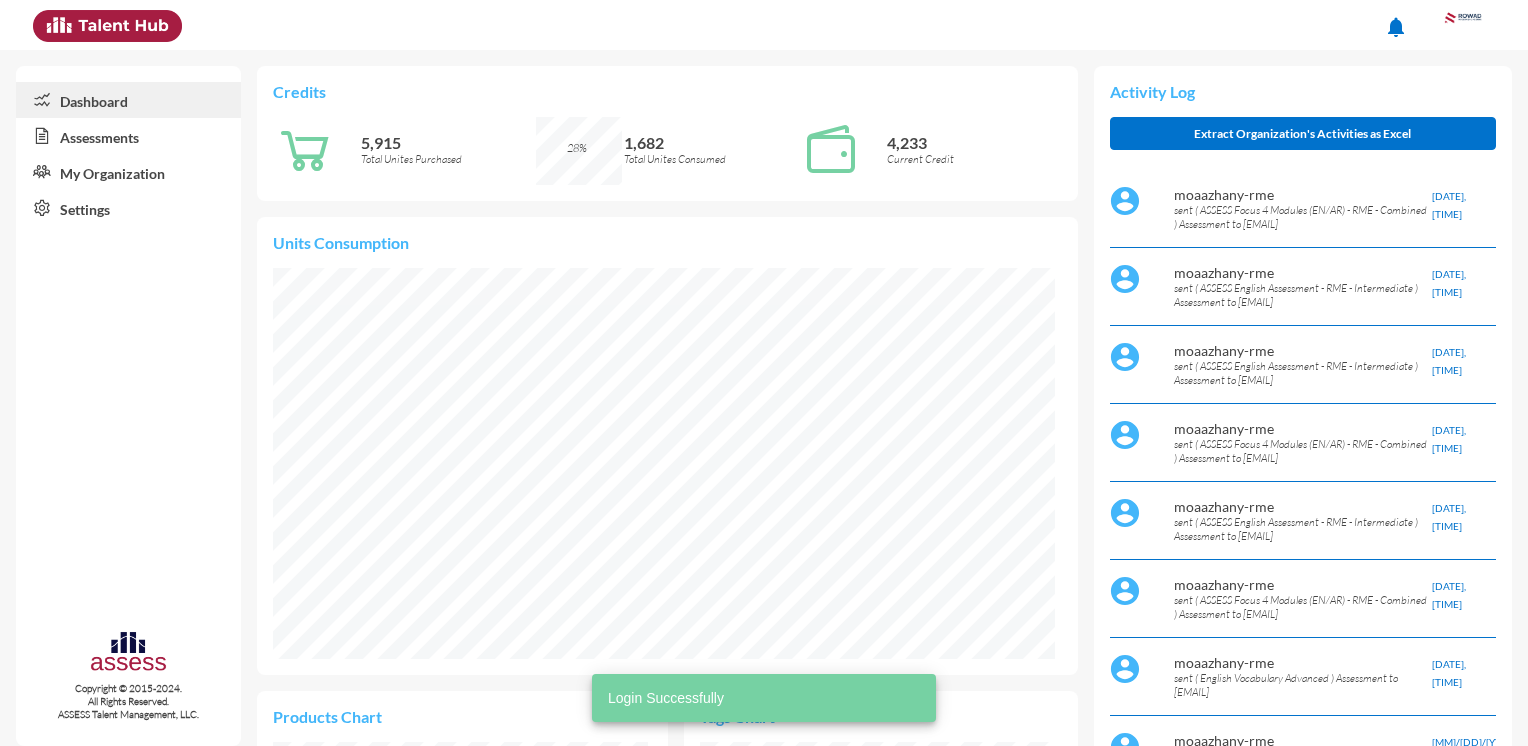 scroll, scrollTop: 999951, scrollLeft: 999951, axis: both 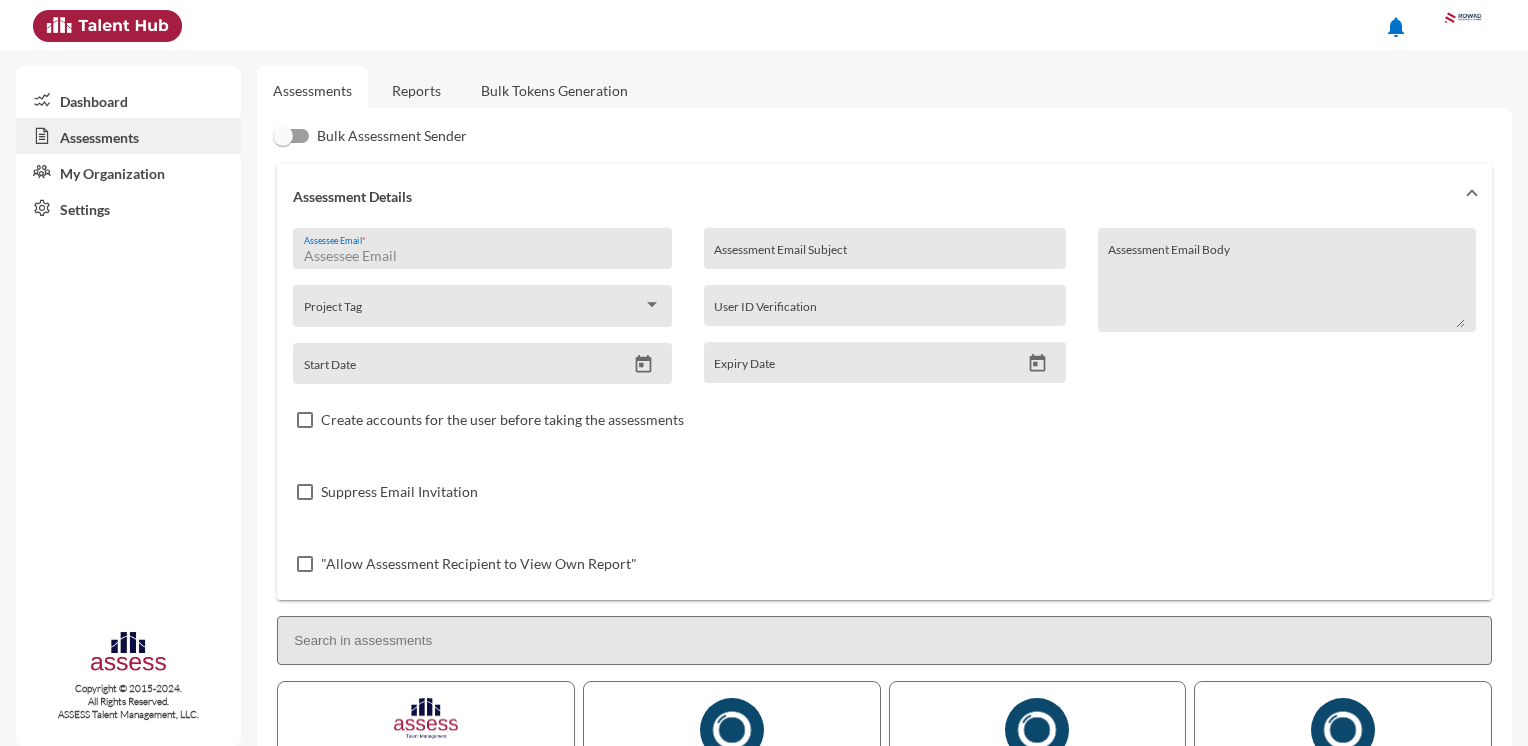 click on "Assessee Email   *" at bounding box center (482, 256) 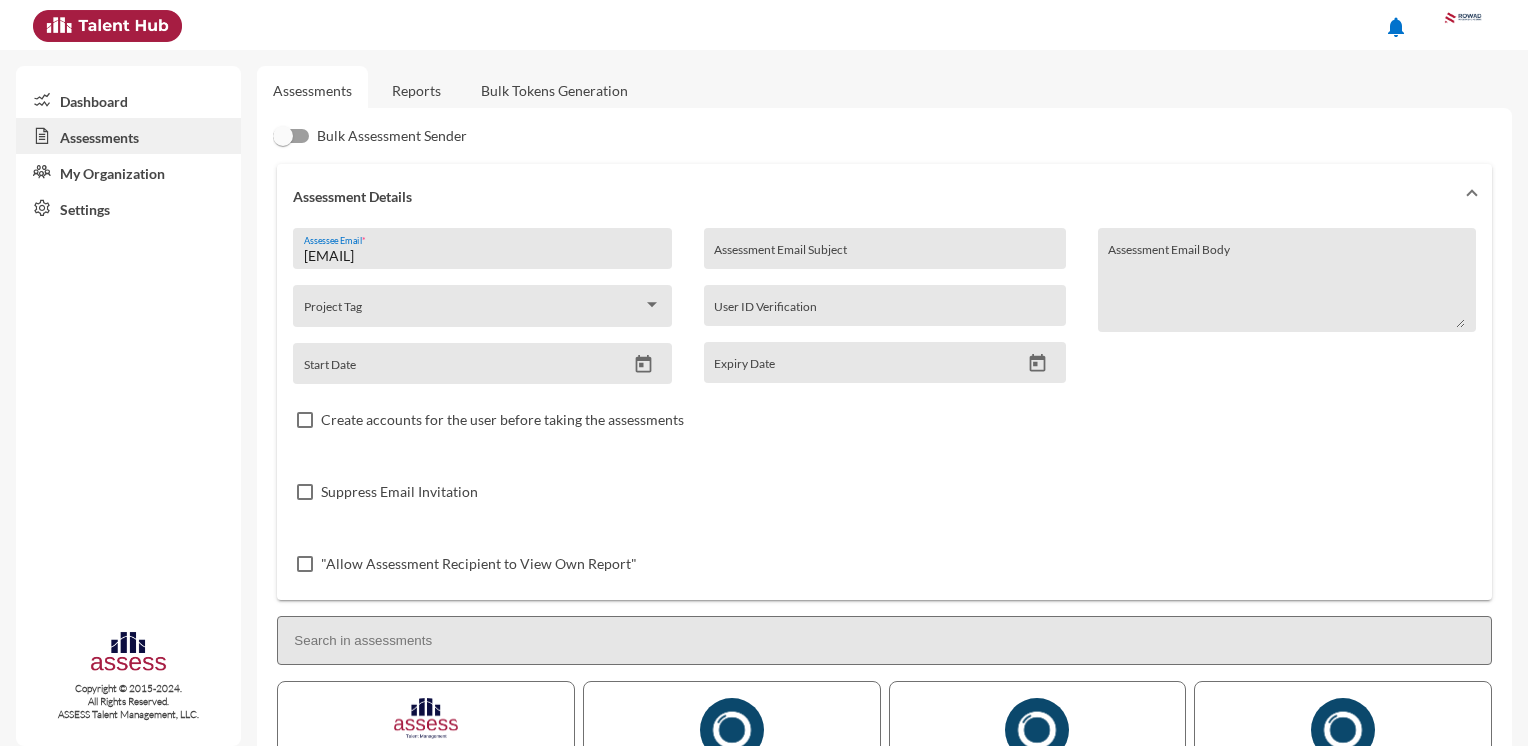 type on "[EMAIL]" 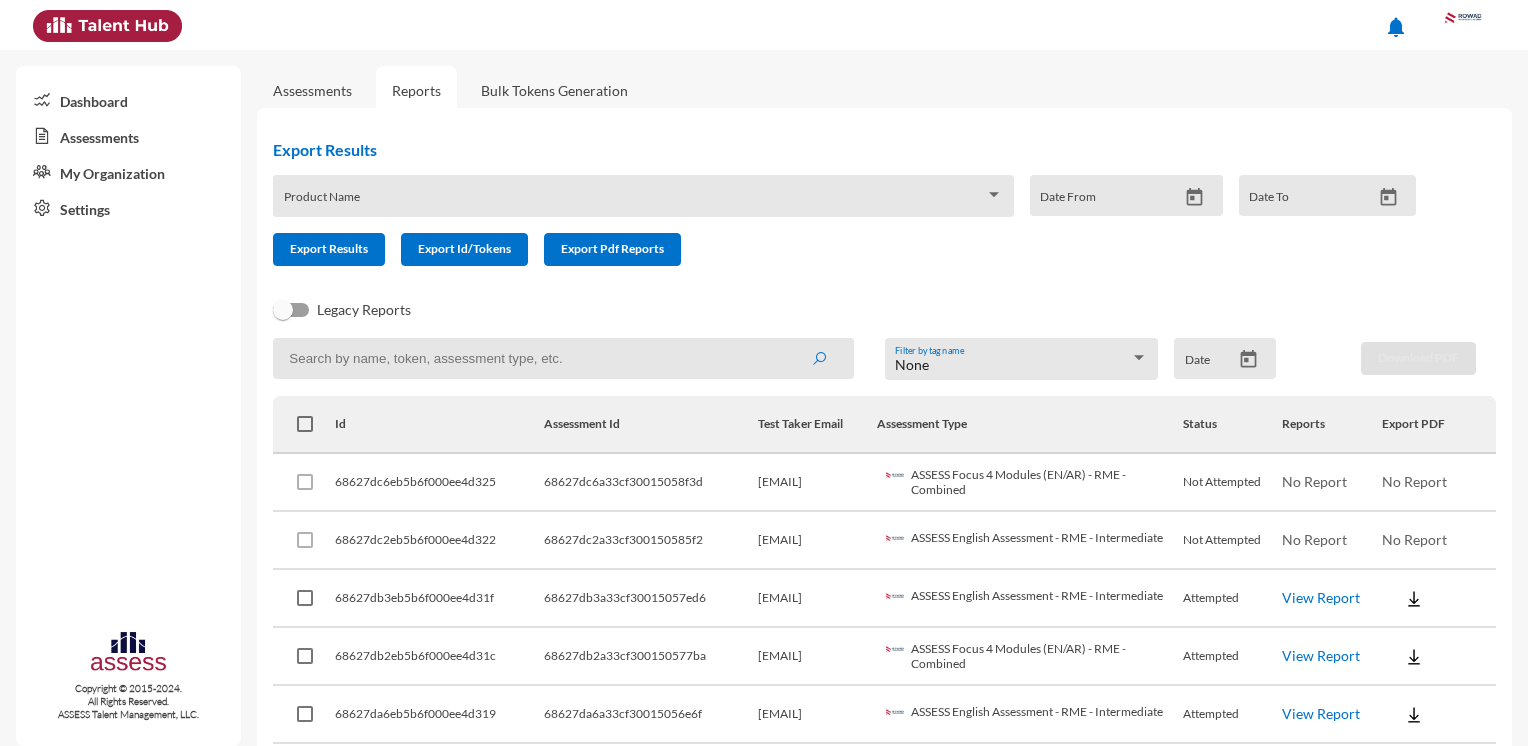 click at bounding box center (563, 358) 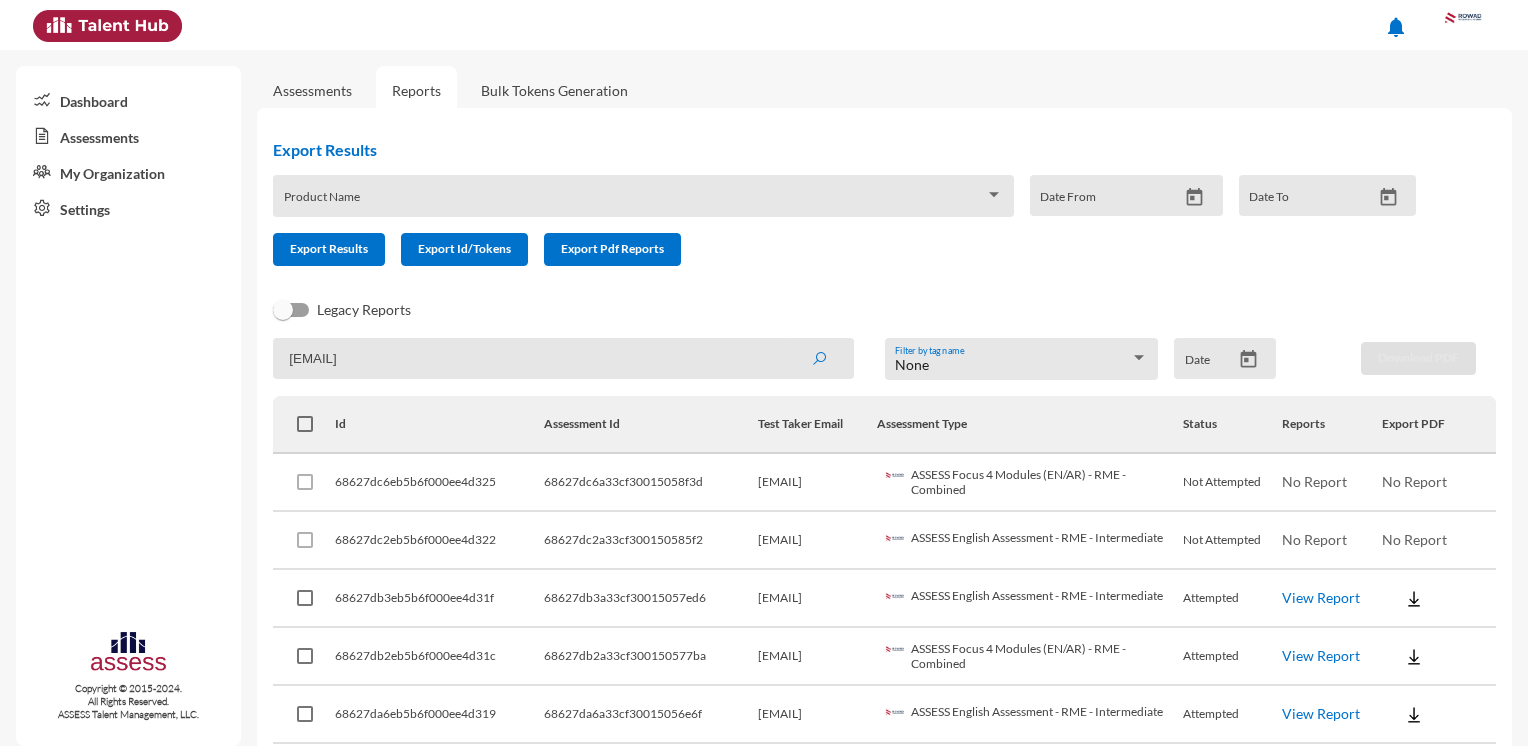 type on "[EMAIL]" 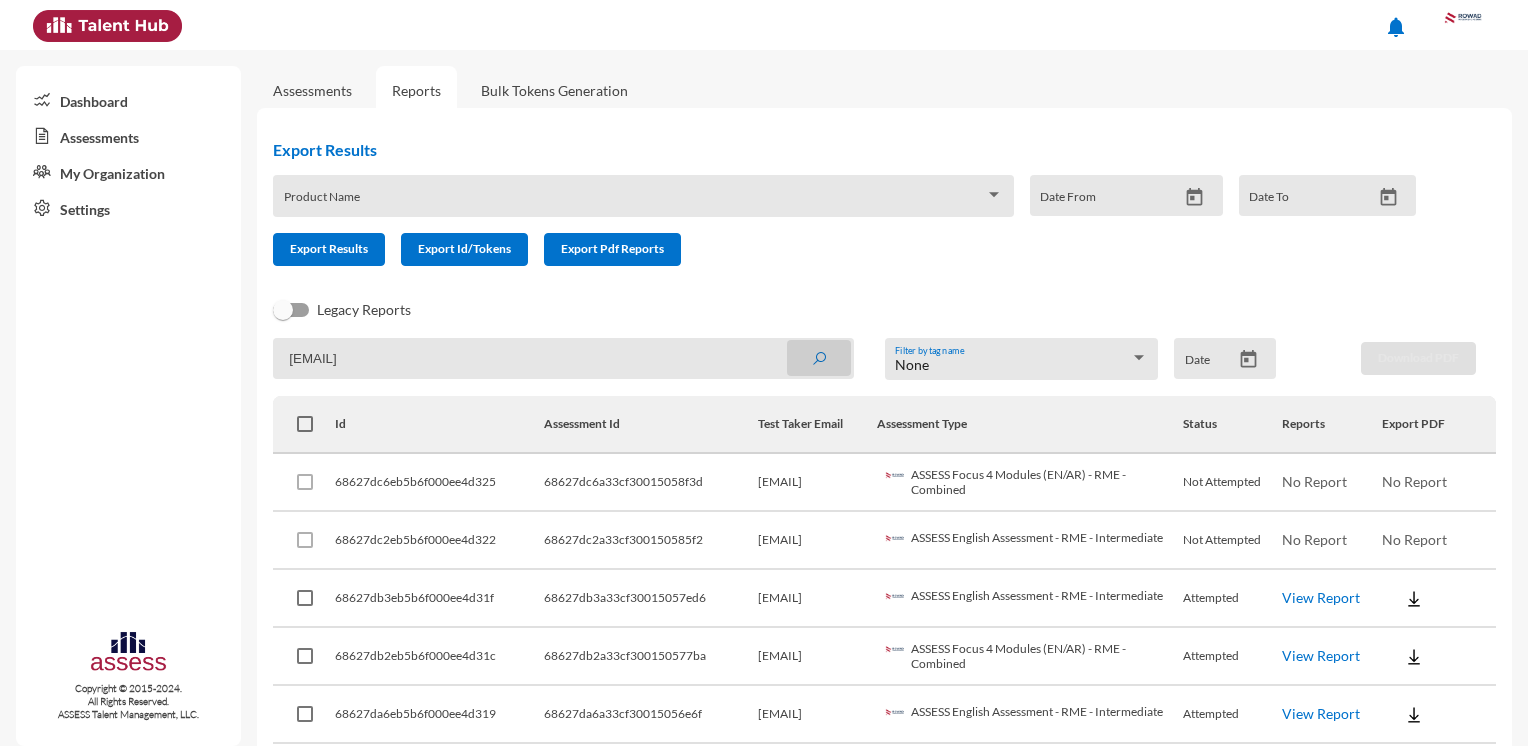 click at bounding box center (819, 359) 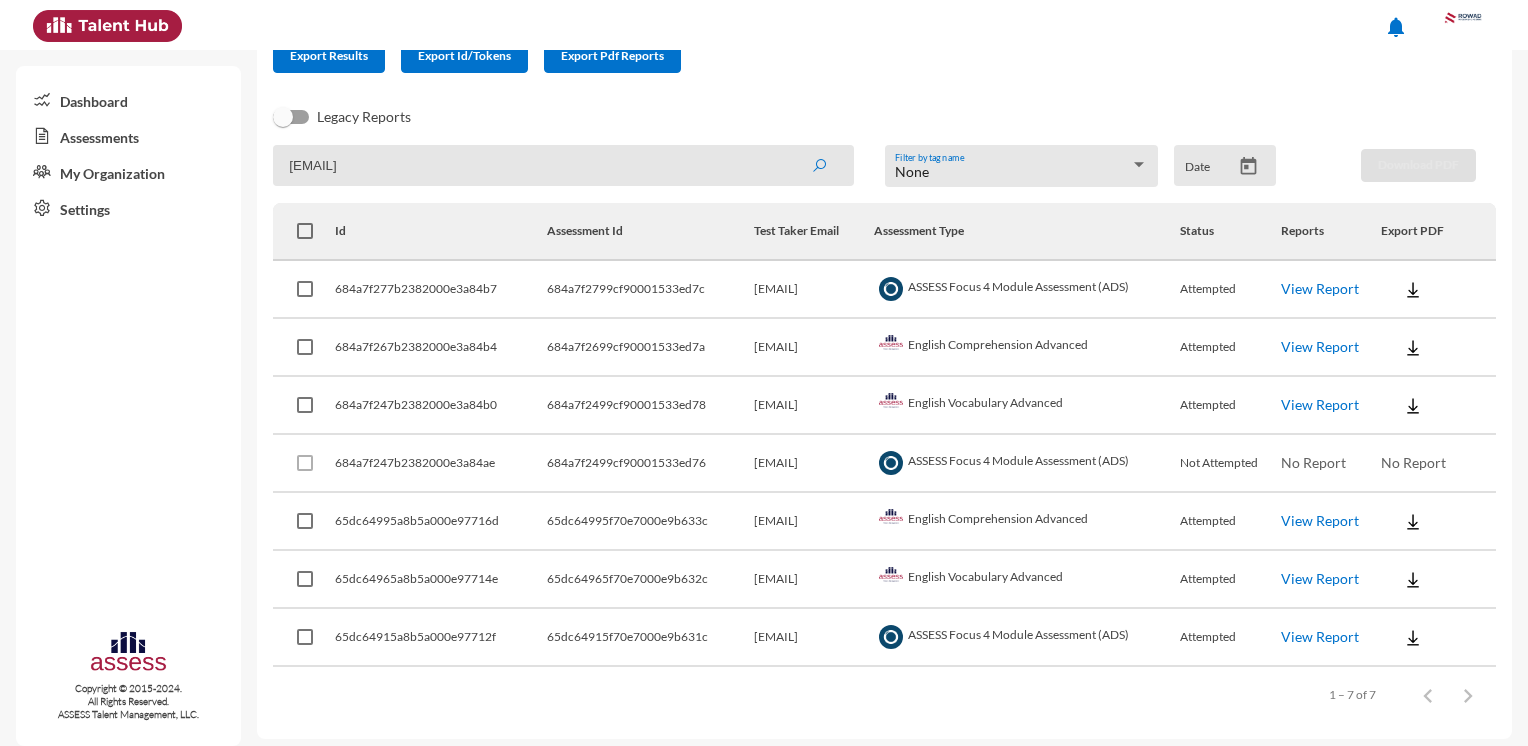 scroll, scrollTop: 198, scrollLeft: 0, axis: vertical 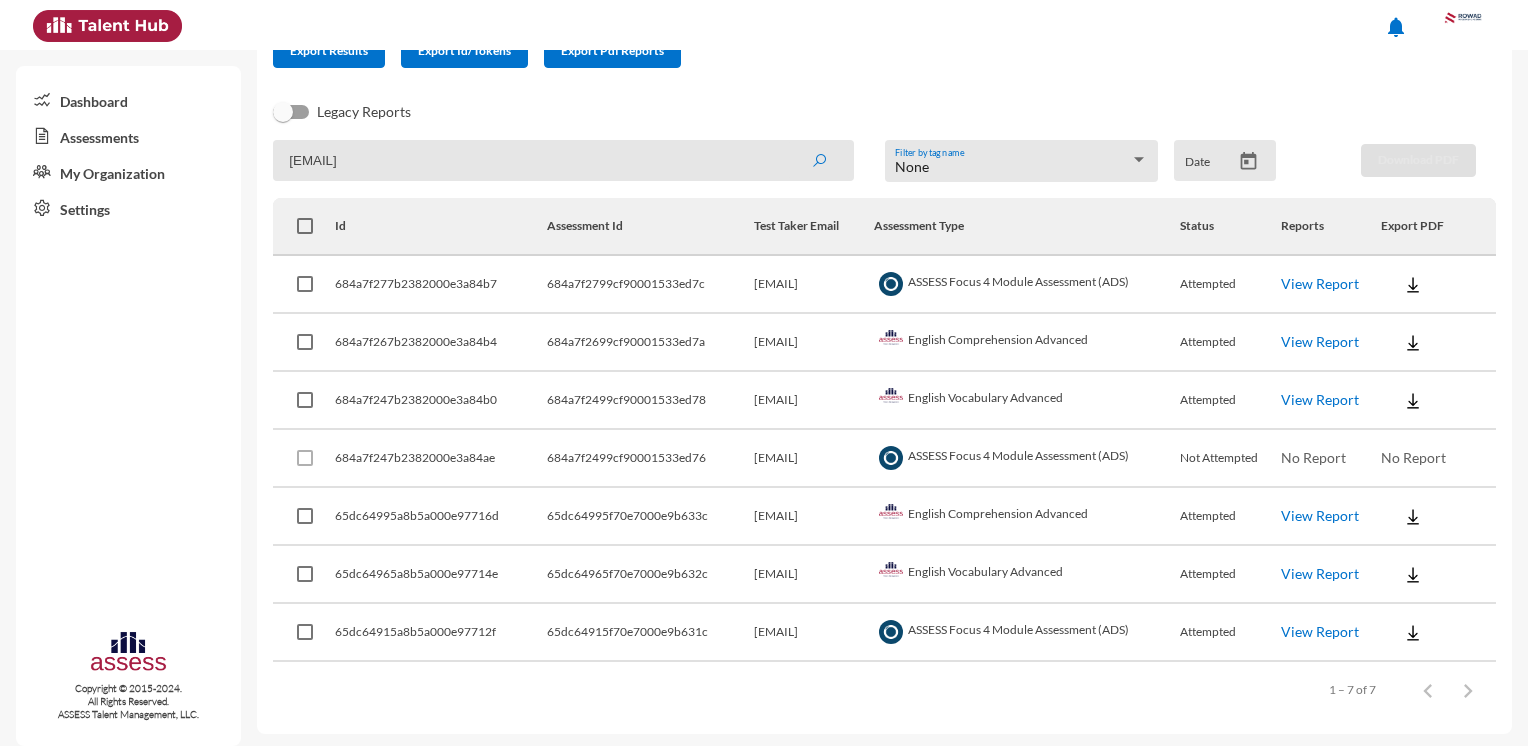 click on "View Report" at bounding box center (1320, 283) 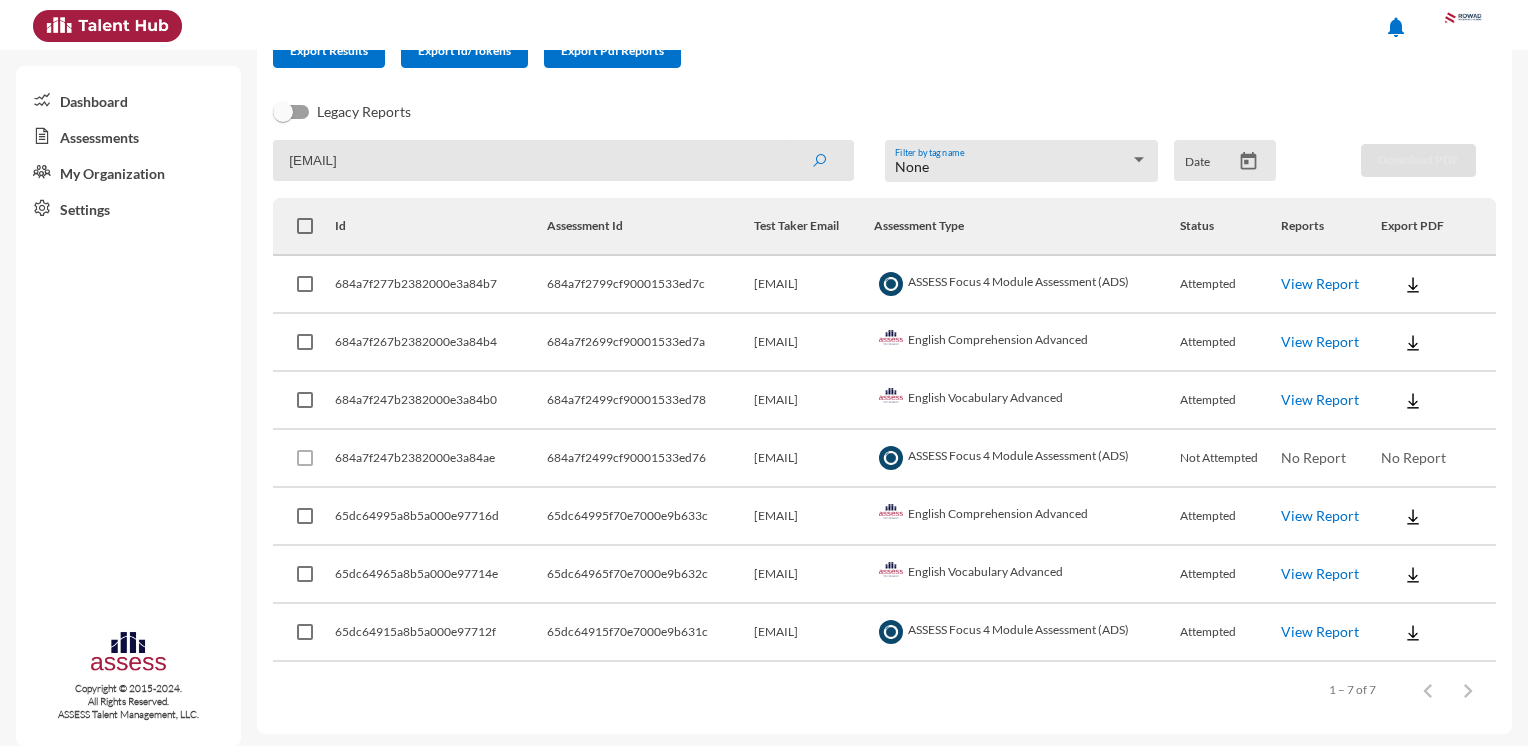click on "Not Attempted" at bounding box center (1230, 285) 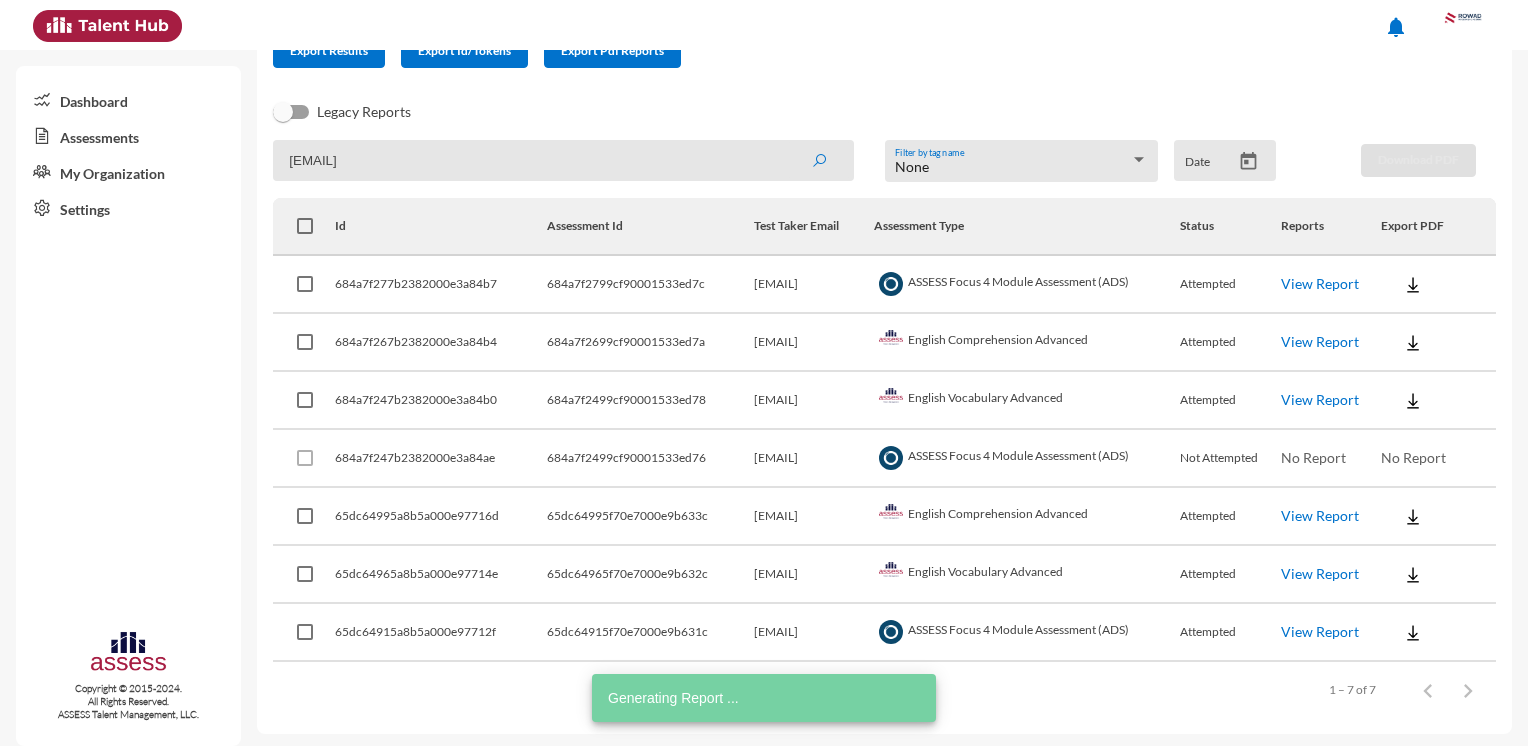 click on "View Report" at bounding box center [1320, 283] 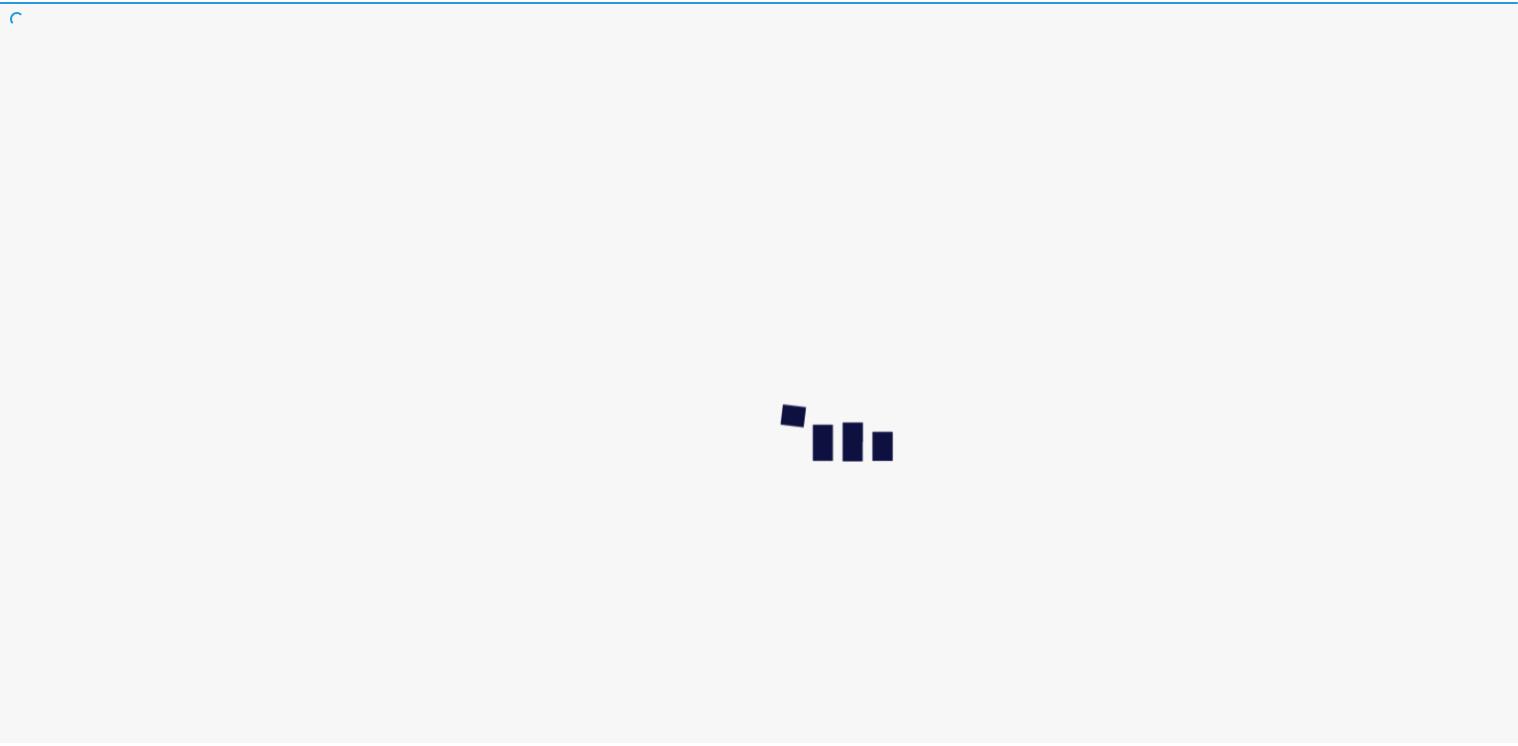 scroll, scrollTop: 0, scrollLeft: 0, axis: both 